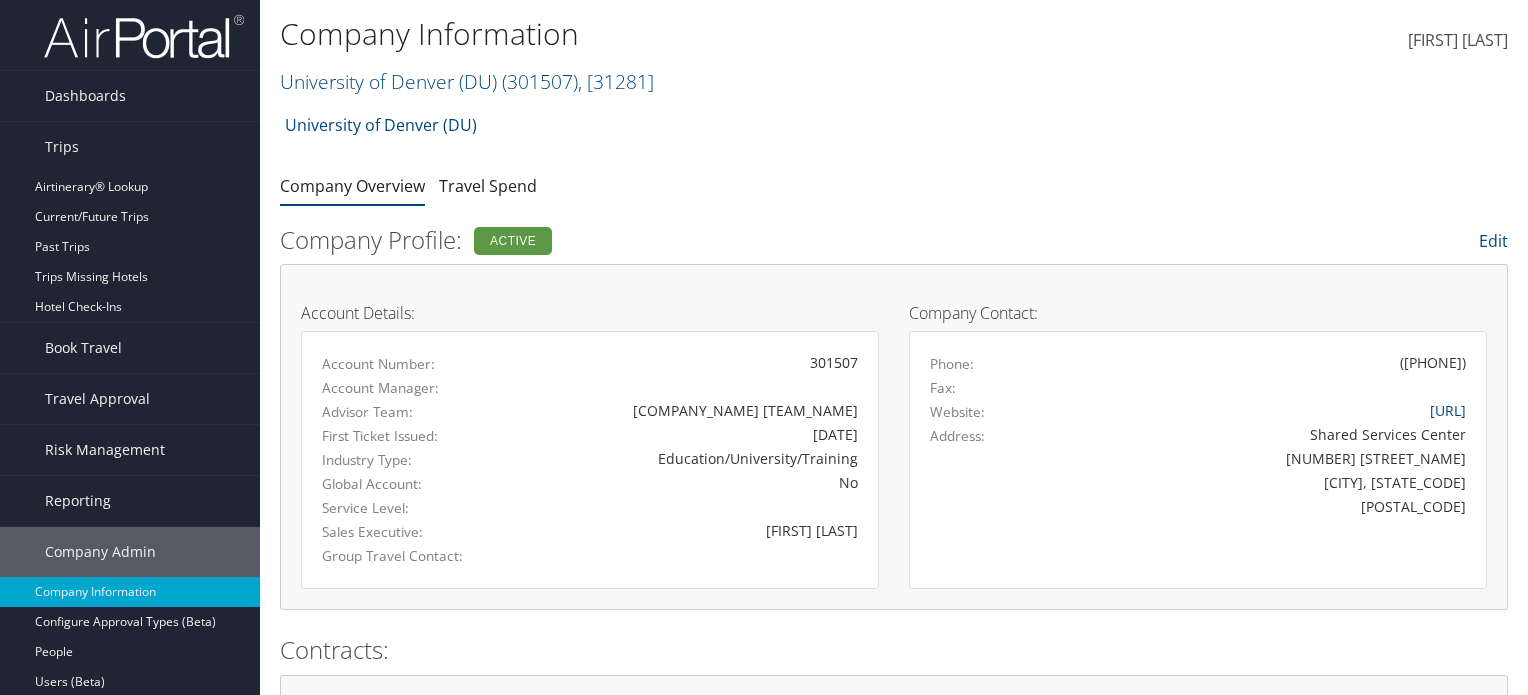 scroll, scrollTop: 0, scrollLeft: 0, axis: both 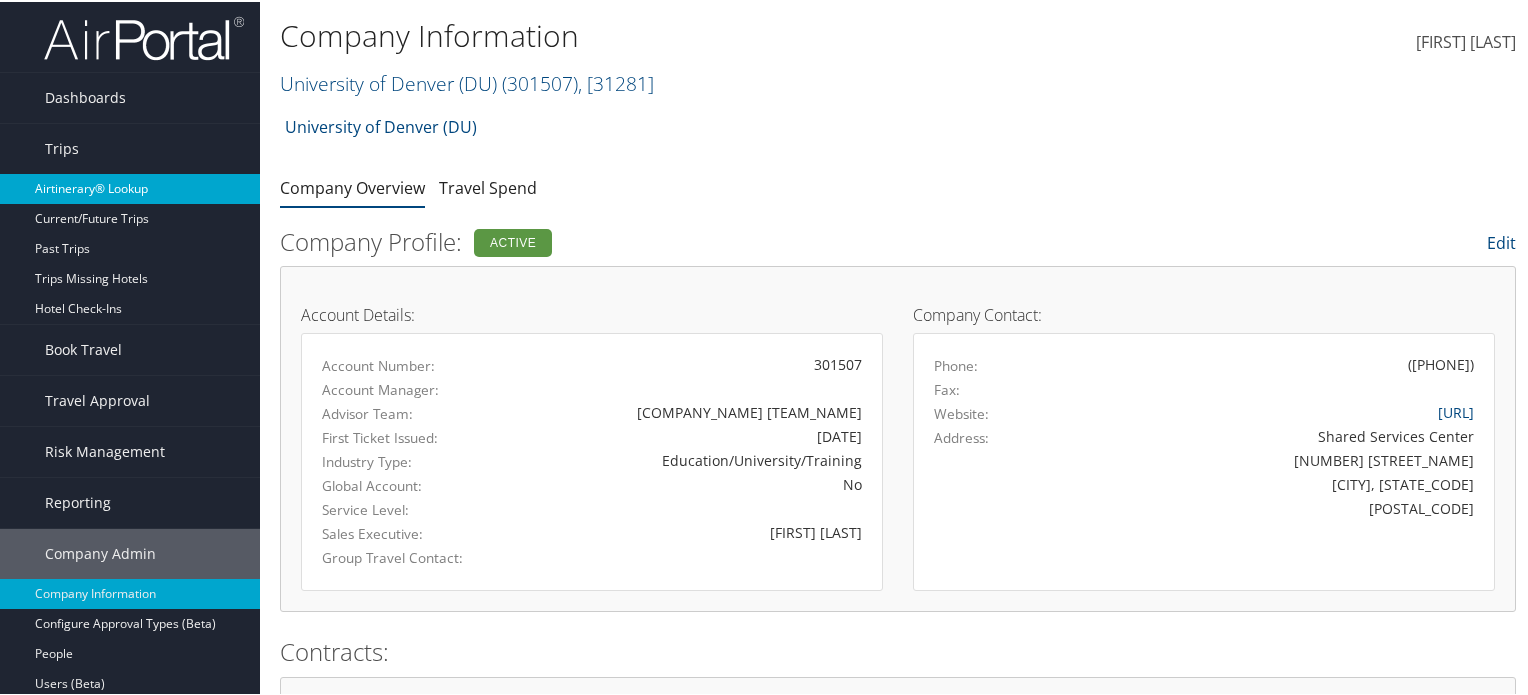 click on "Airtinerary® Lookup" at bounding box center [130, 187] 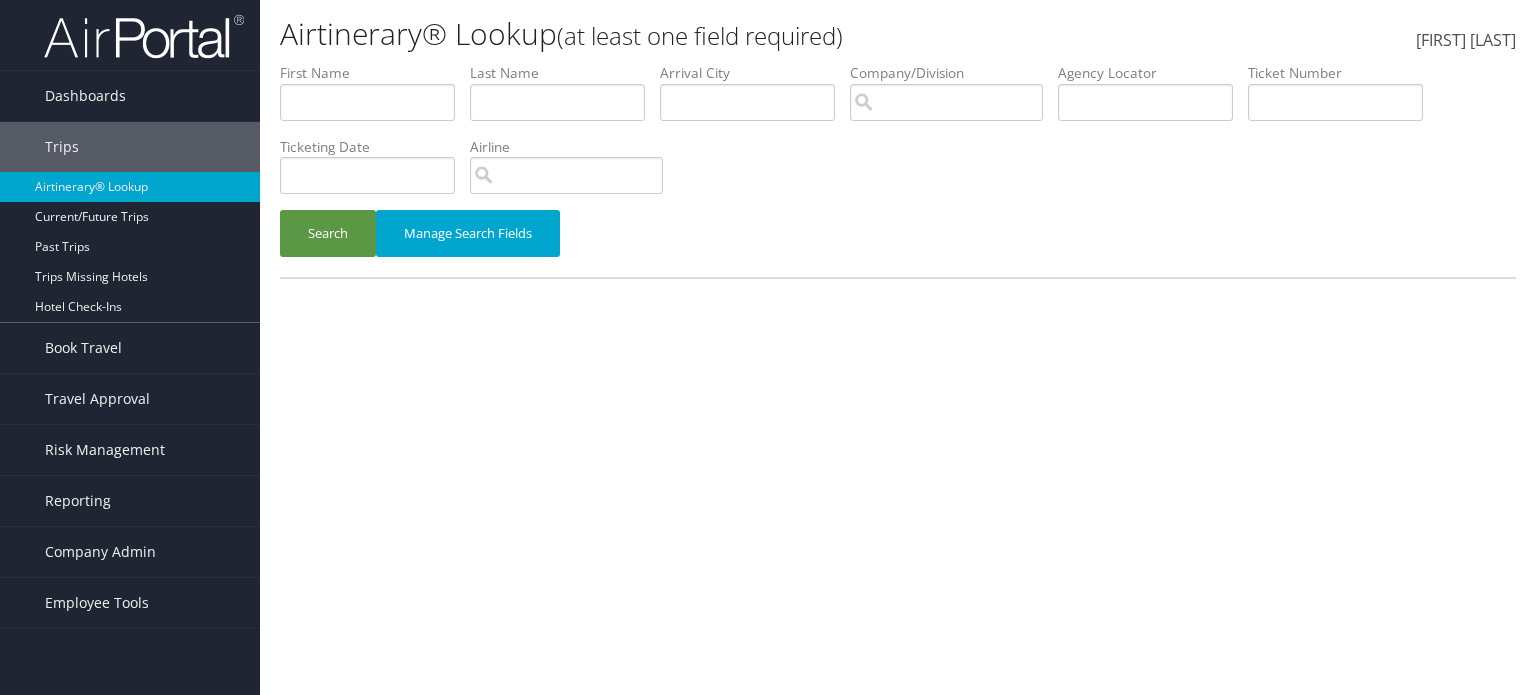scroll, scrollTop: 0, scrollLeft: 0, axis: both 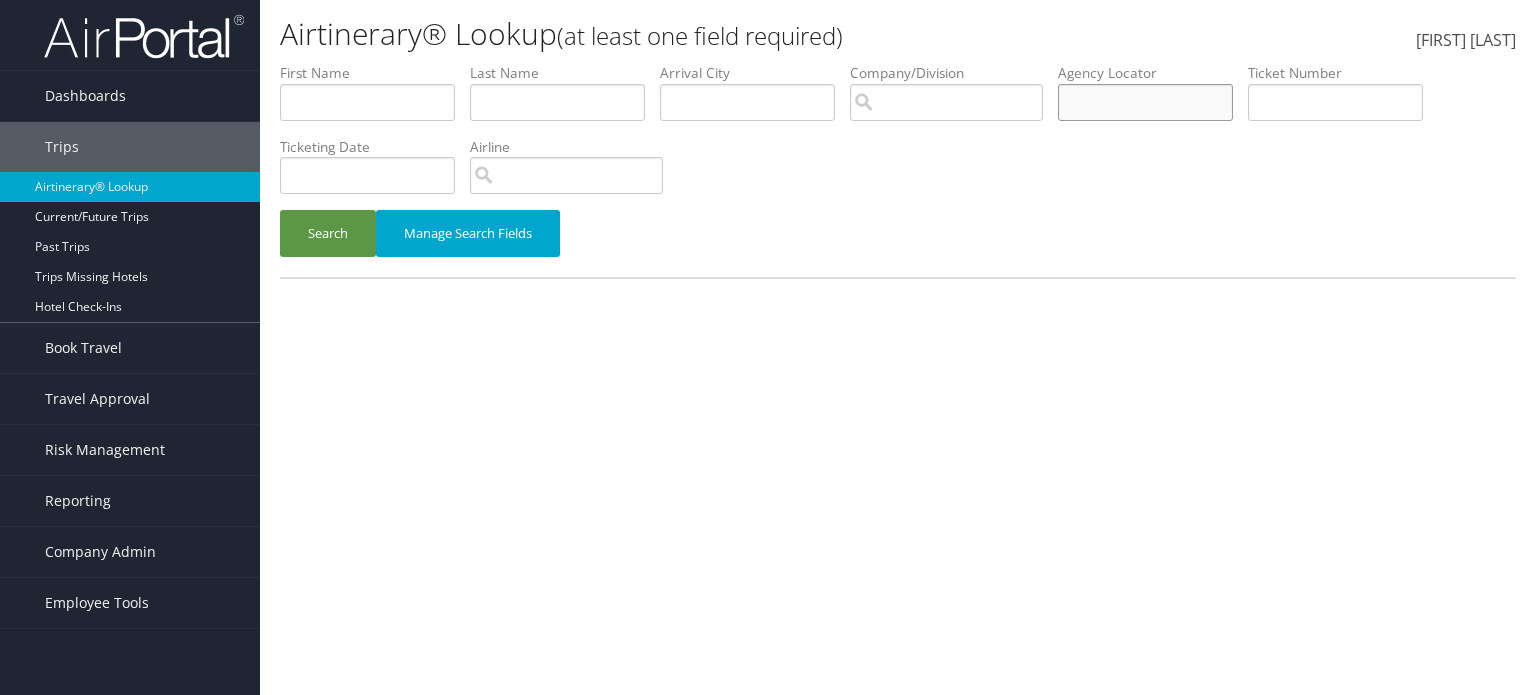 click at bounding box center [367, 102] 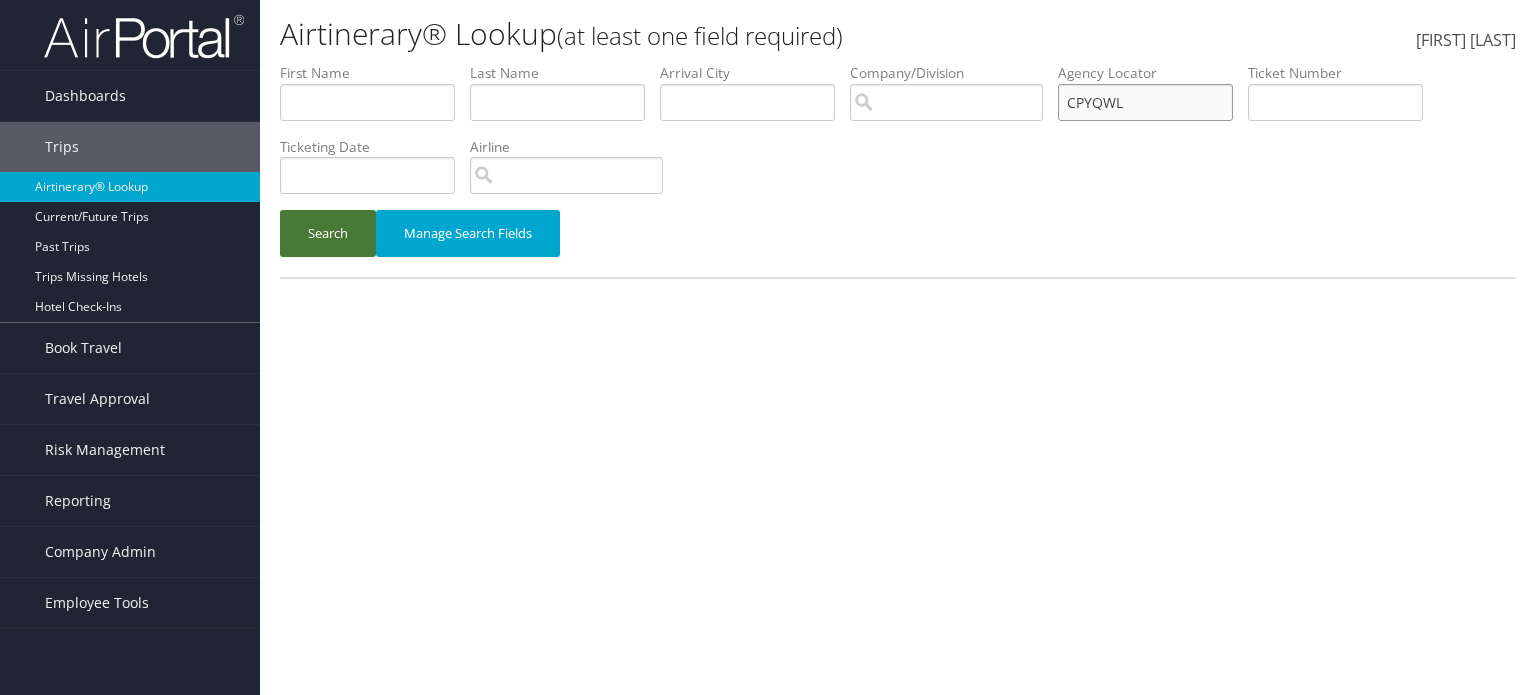 type on "CPYQWL" 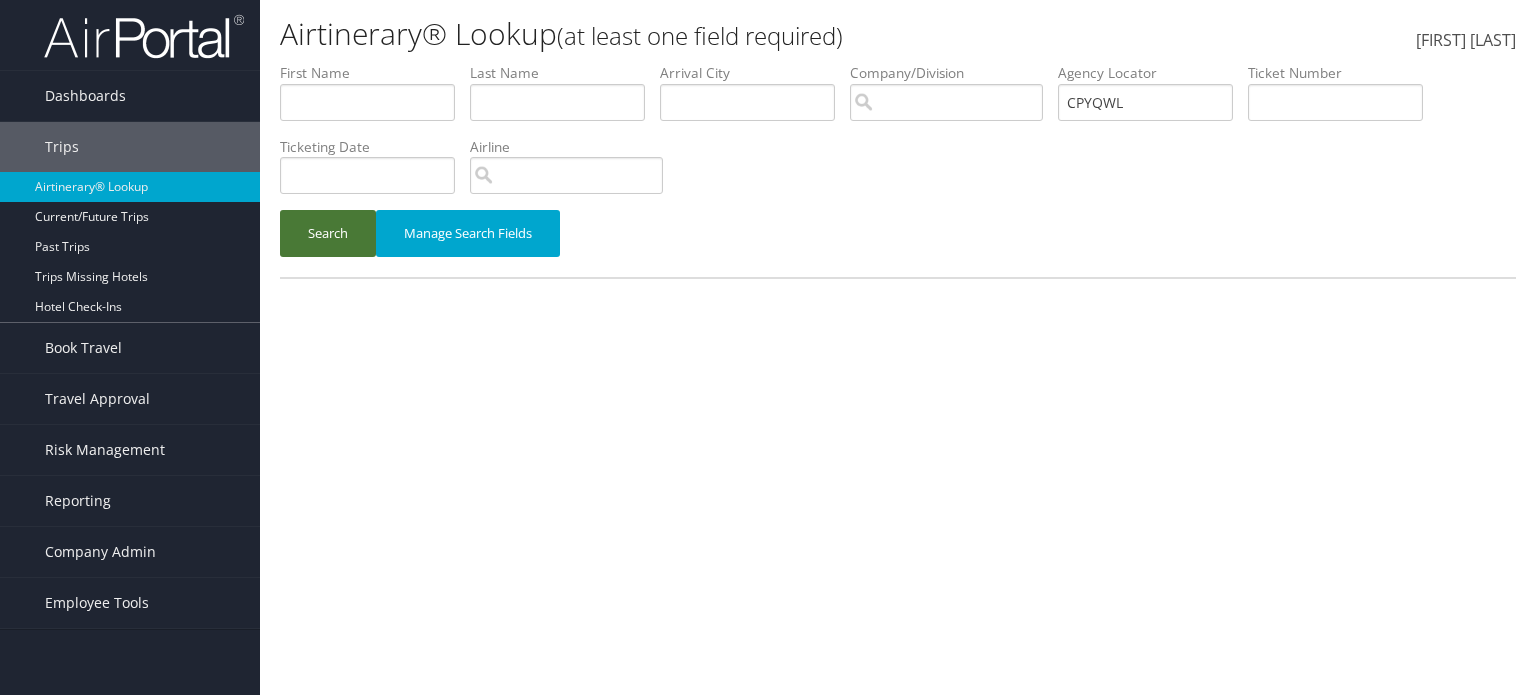 click on "Search" at bounding box center [328, 233] 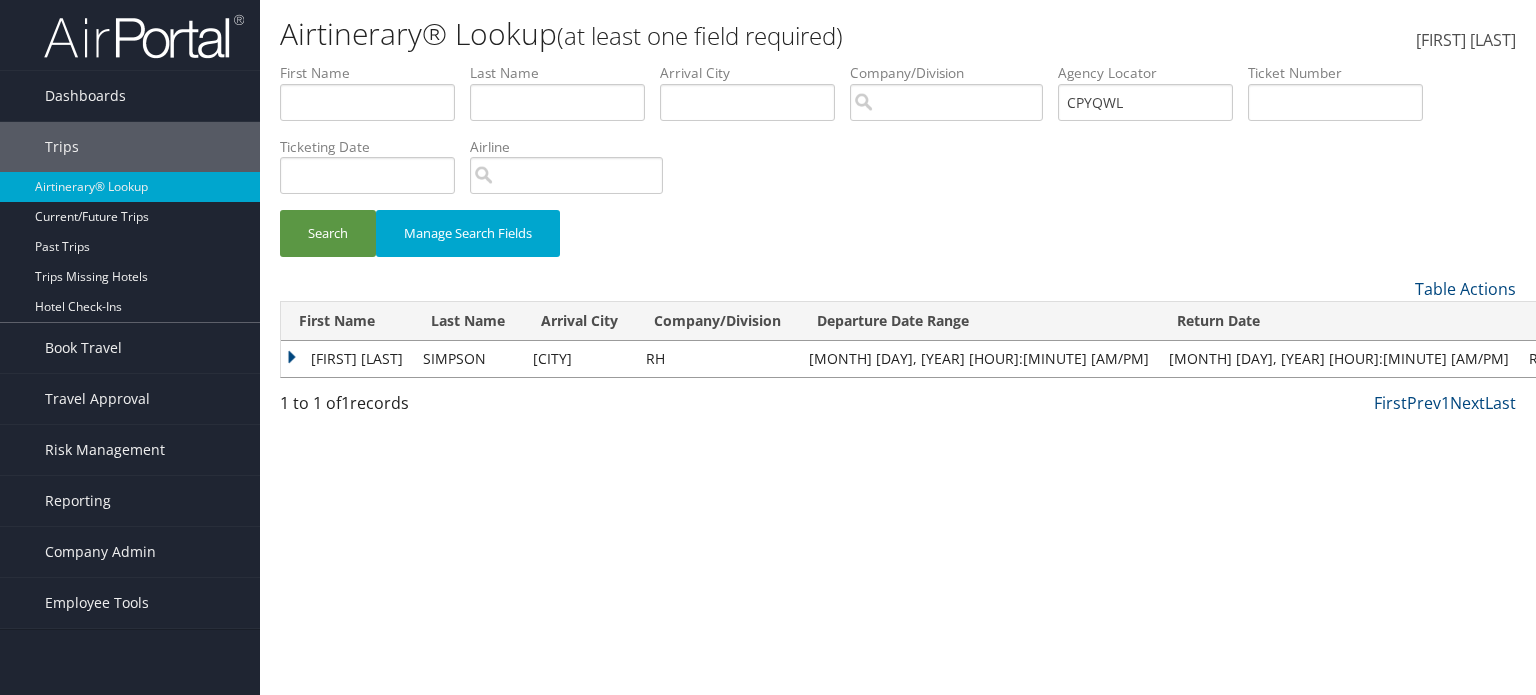 click on "PRISCILLIA DIAHANNA" at bounding box center [347, 359] 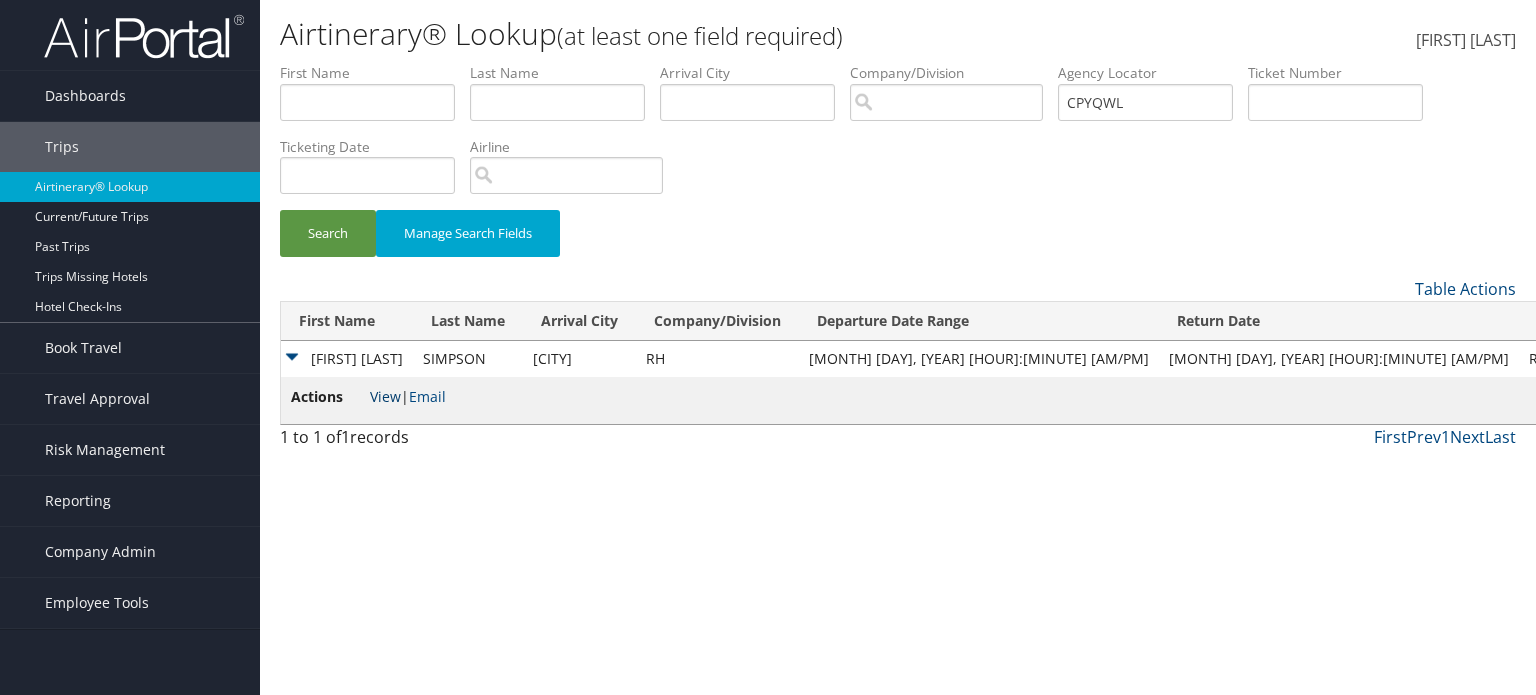 click on "View" at bounding box center [385, 396] 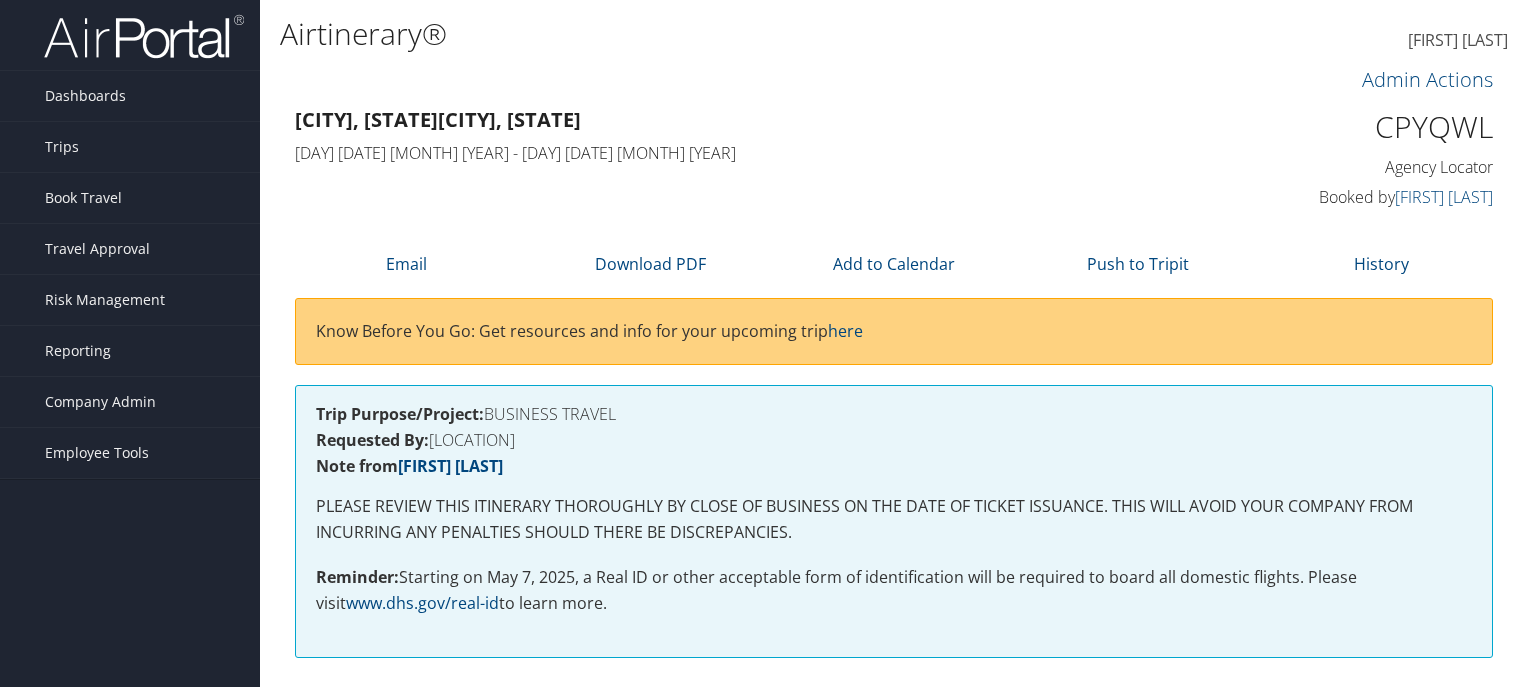 scroll, scrollTop: 0, scrollLeft: 0, axis: both 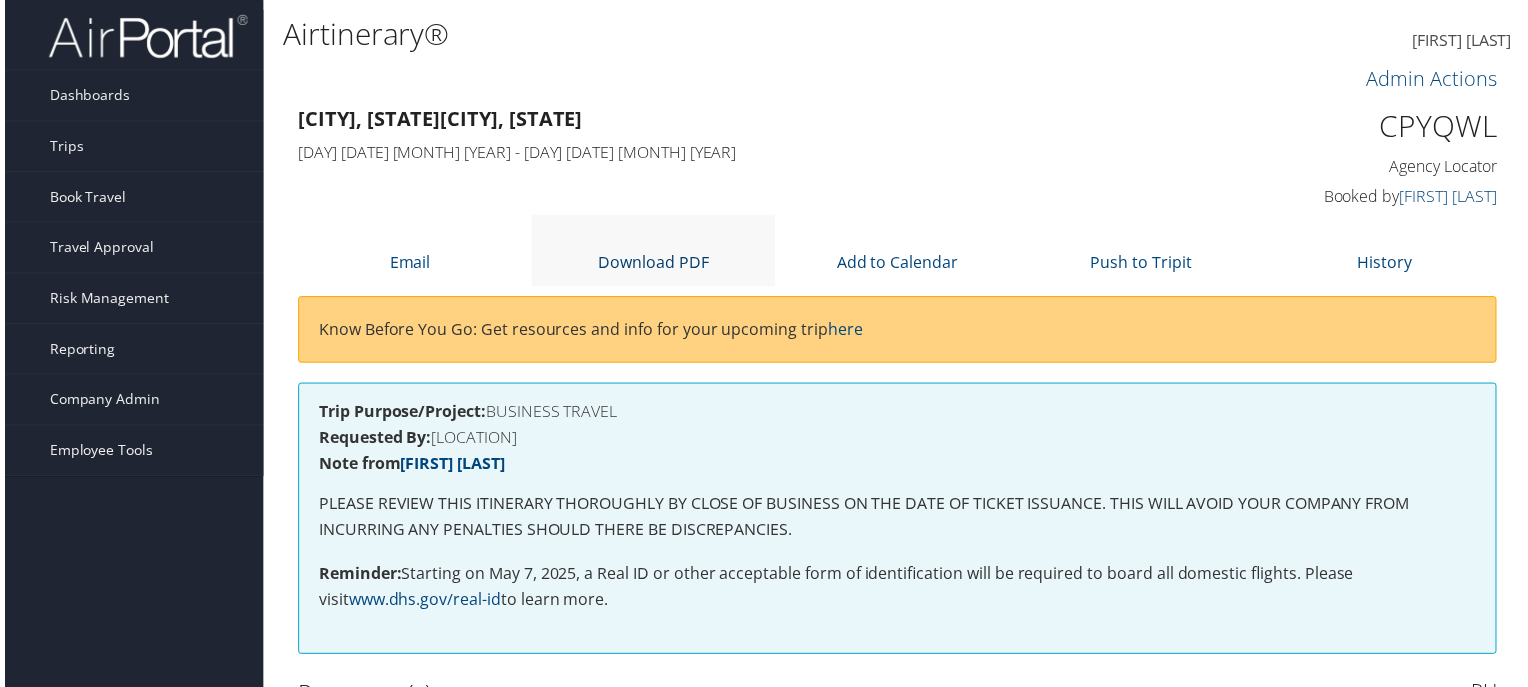 click at bounding box center [653, 238] 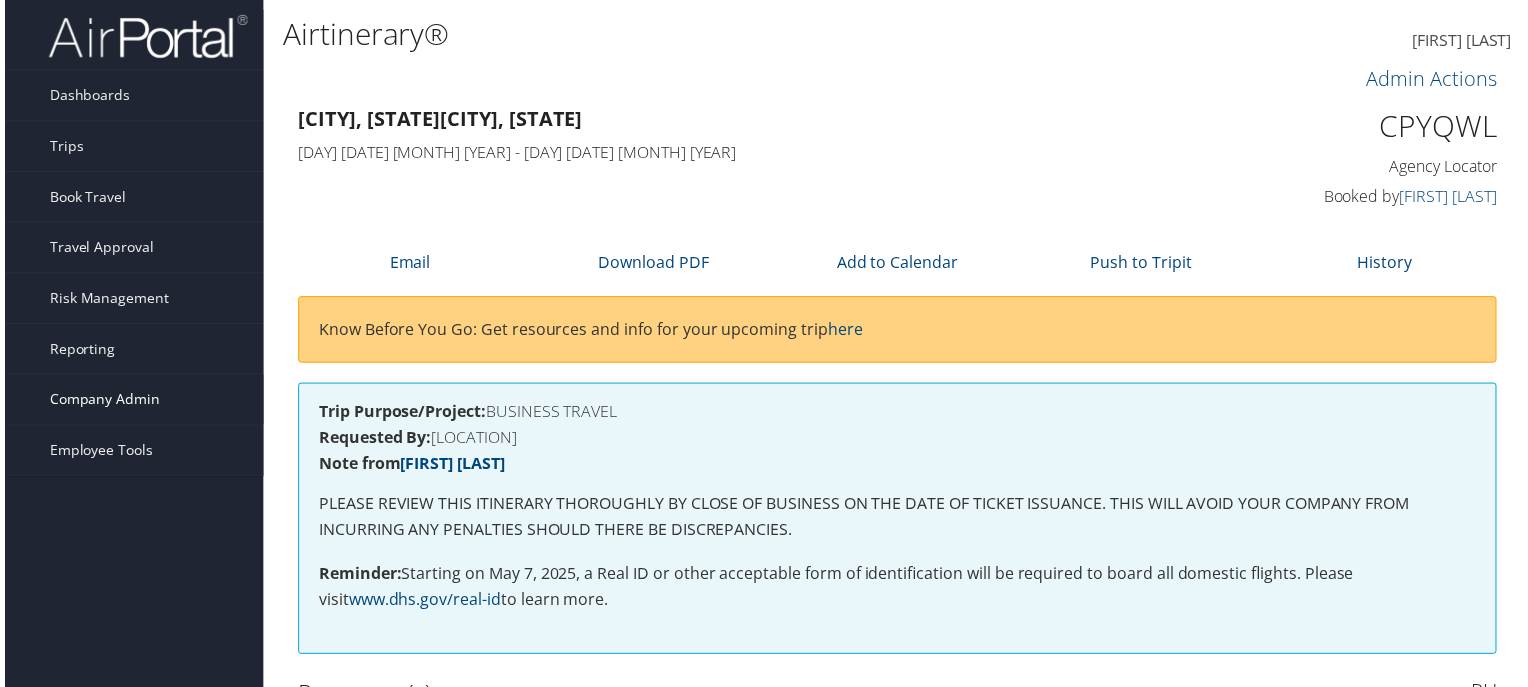 click on "Company Admin" at bounding box center (100, 402) 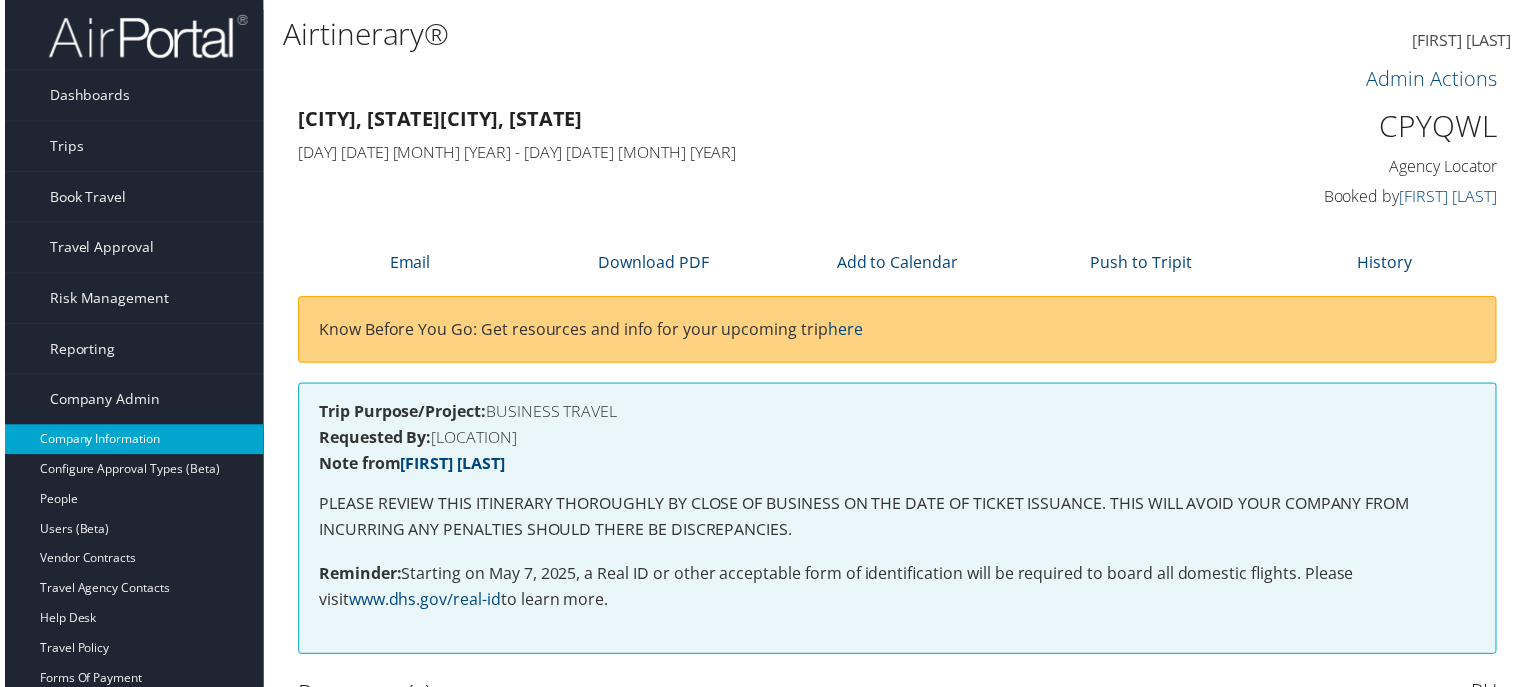 click on "[COMPANY_NAME] Information" at bounding box center (130, 442) 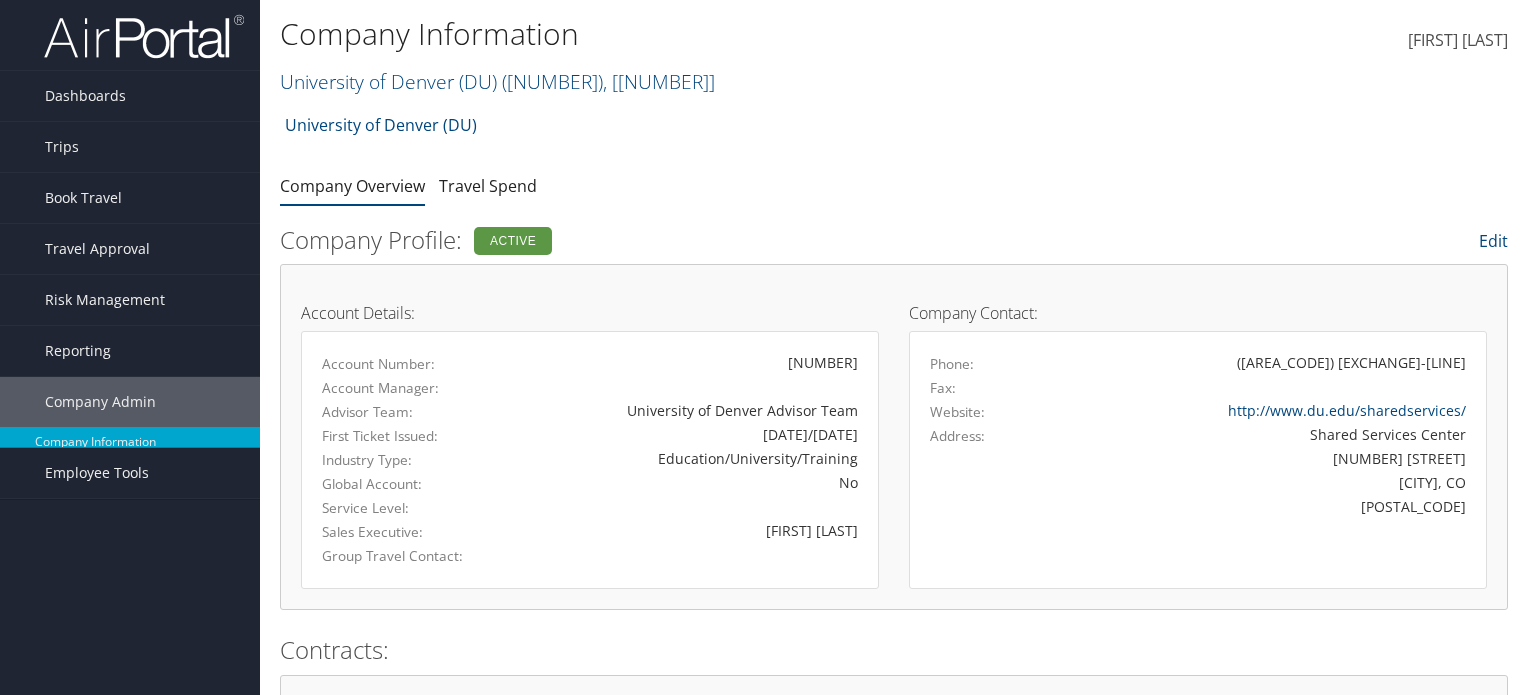 scroll, scrollTop: 0, scrollLeft: 0, axis: both 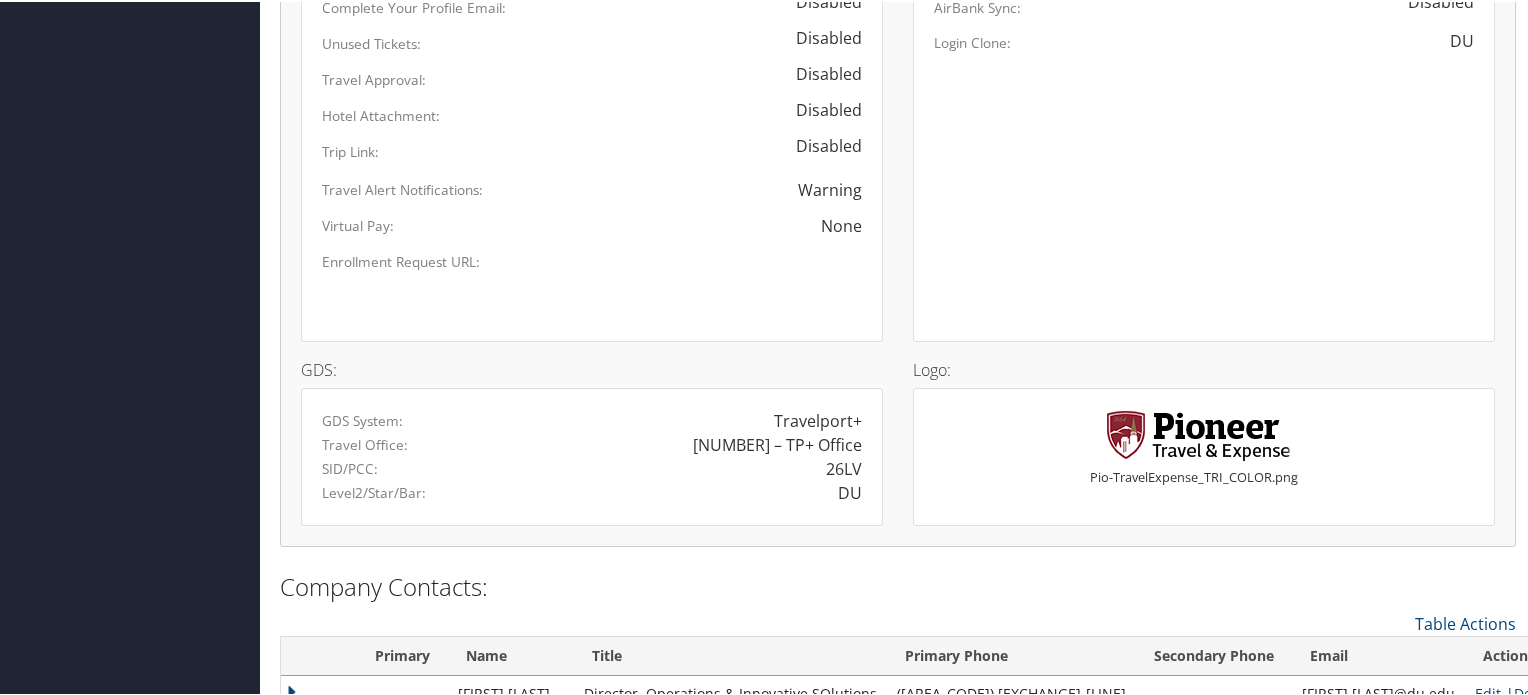 click on "DU" at bounding box center (818, 419) 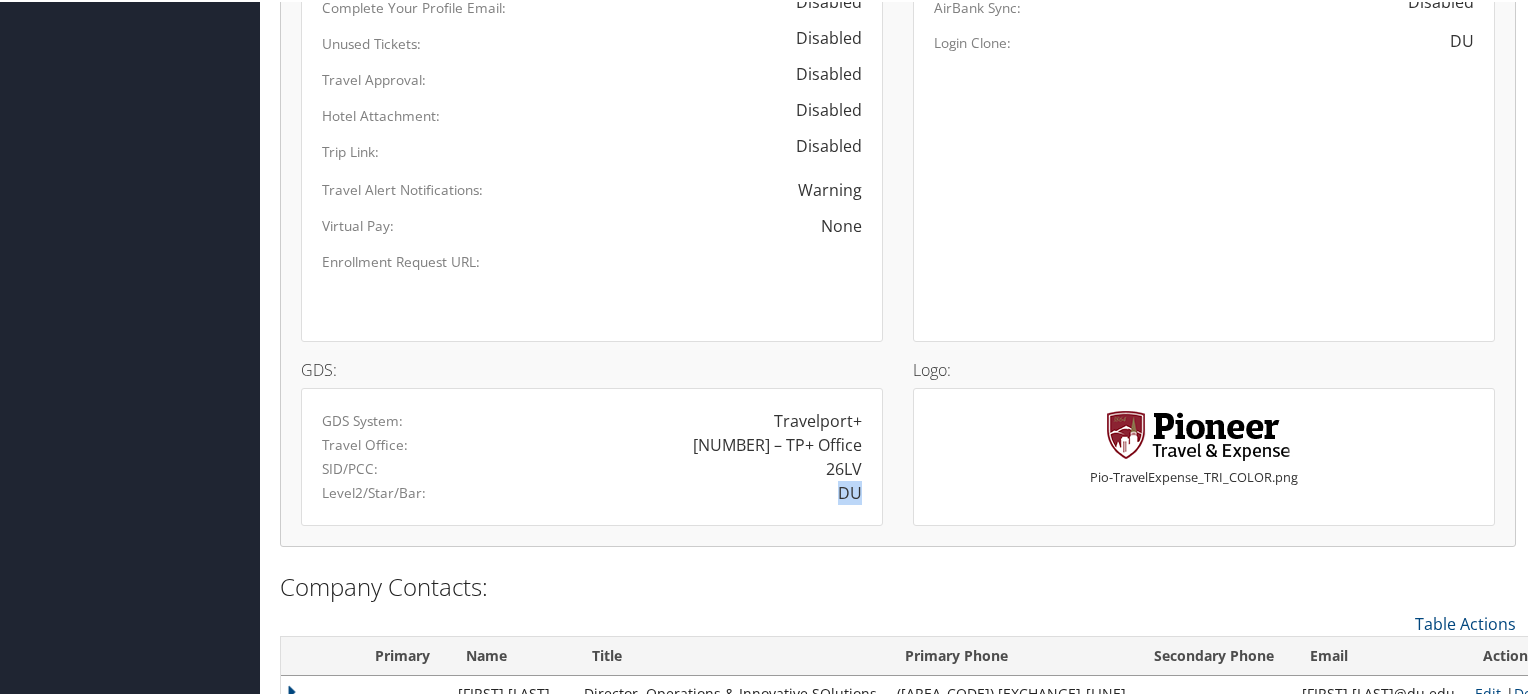 click on "DU" at bounding box center (818, 419) 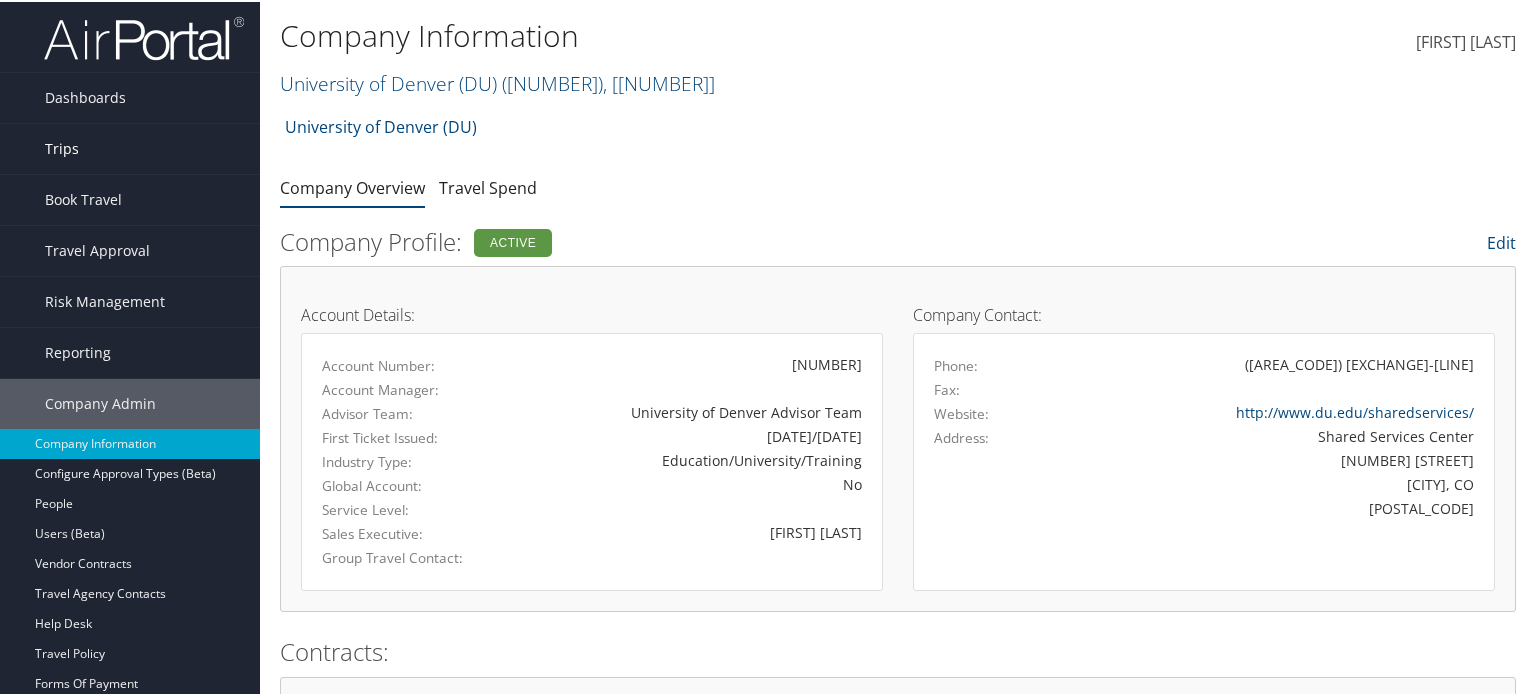 click on "Trips" at bounding box center (130, 147) 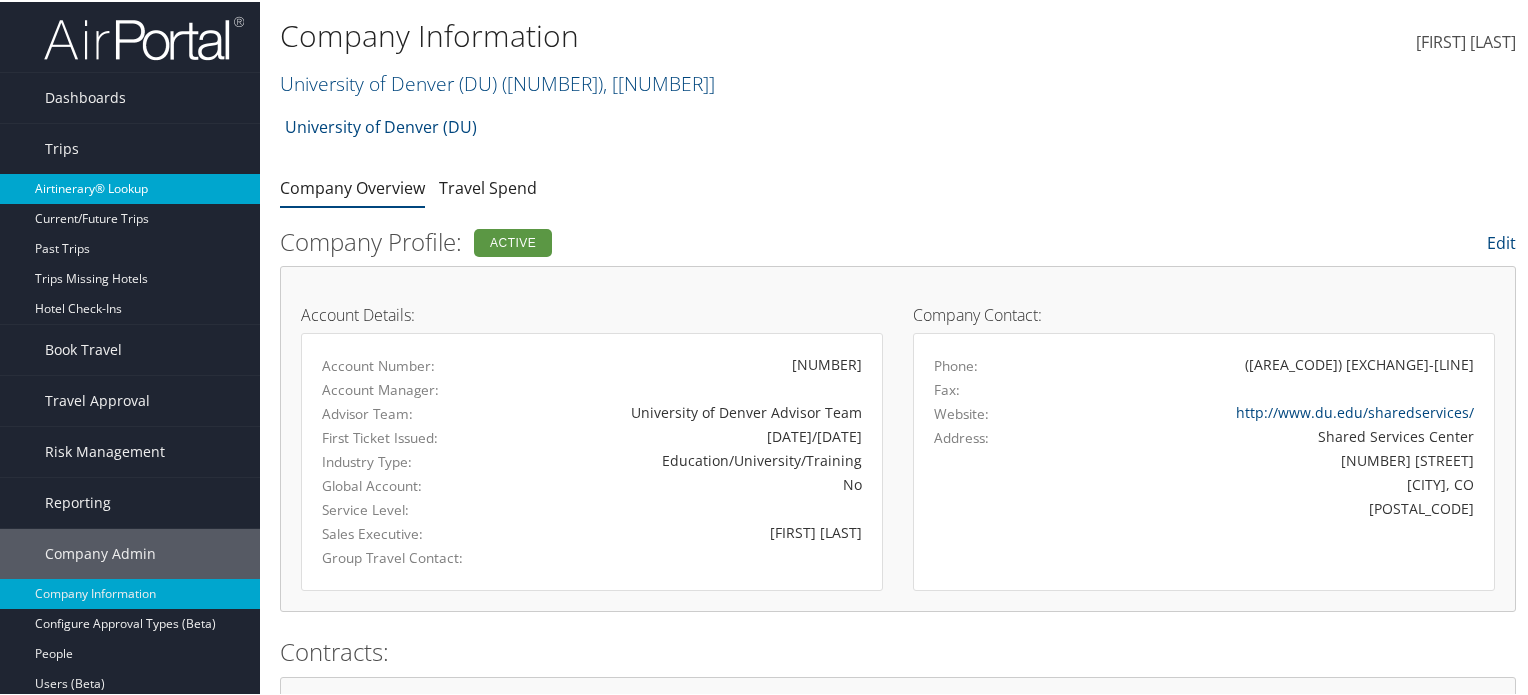 click on "Airtinerary® Lookup" at bounding box center [130, 187] 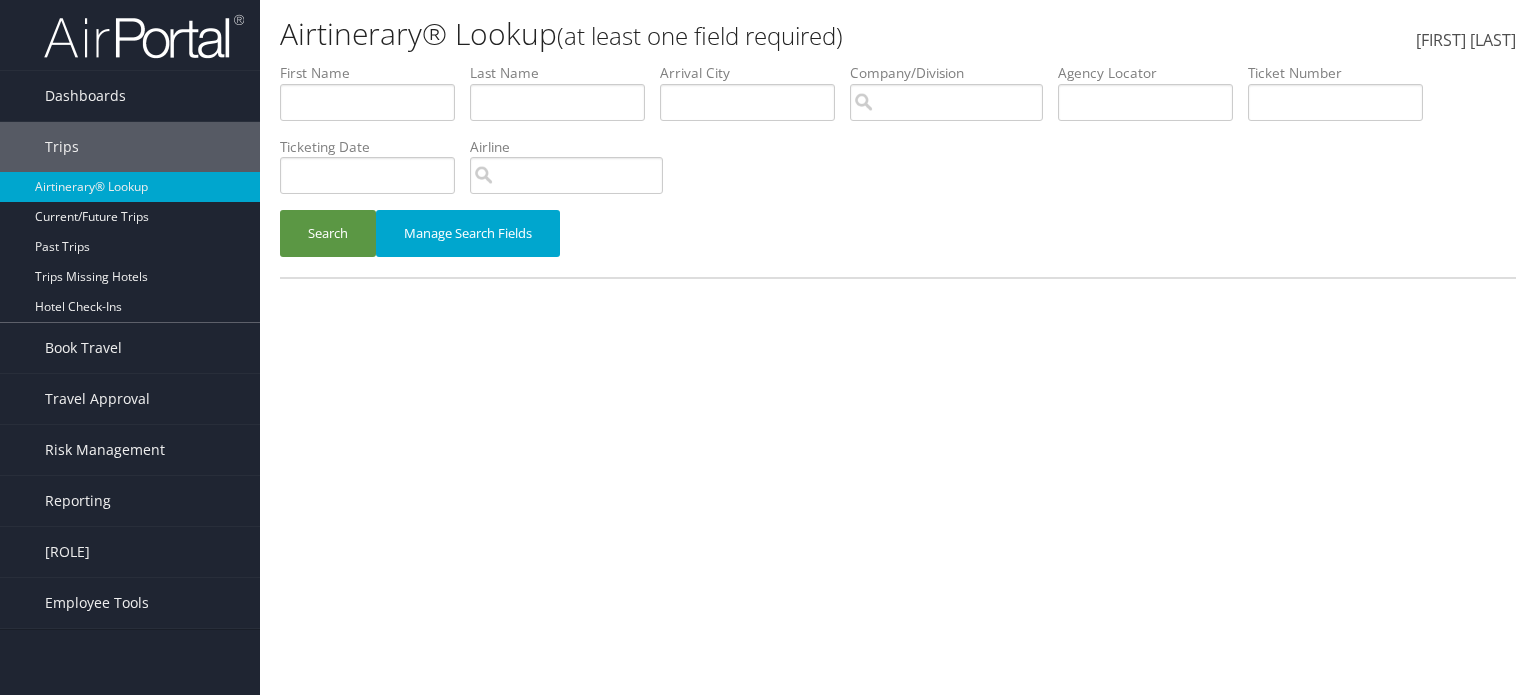 scroll, scrollTop: 0, scrollLeft: 0, axis: both 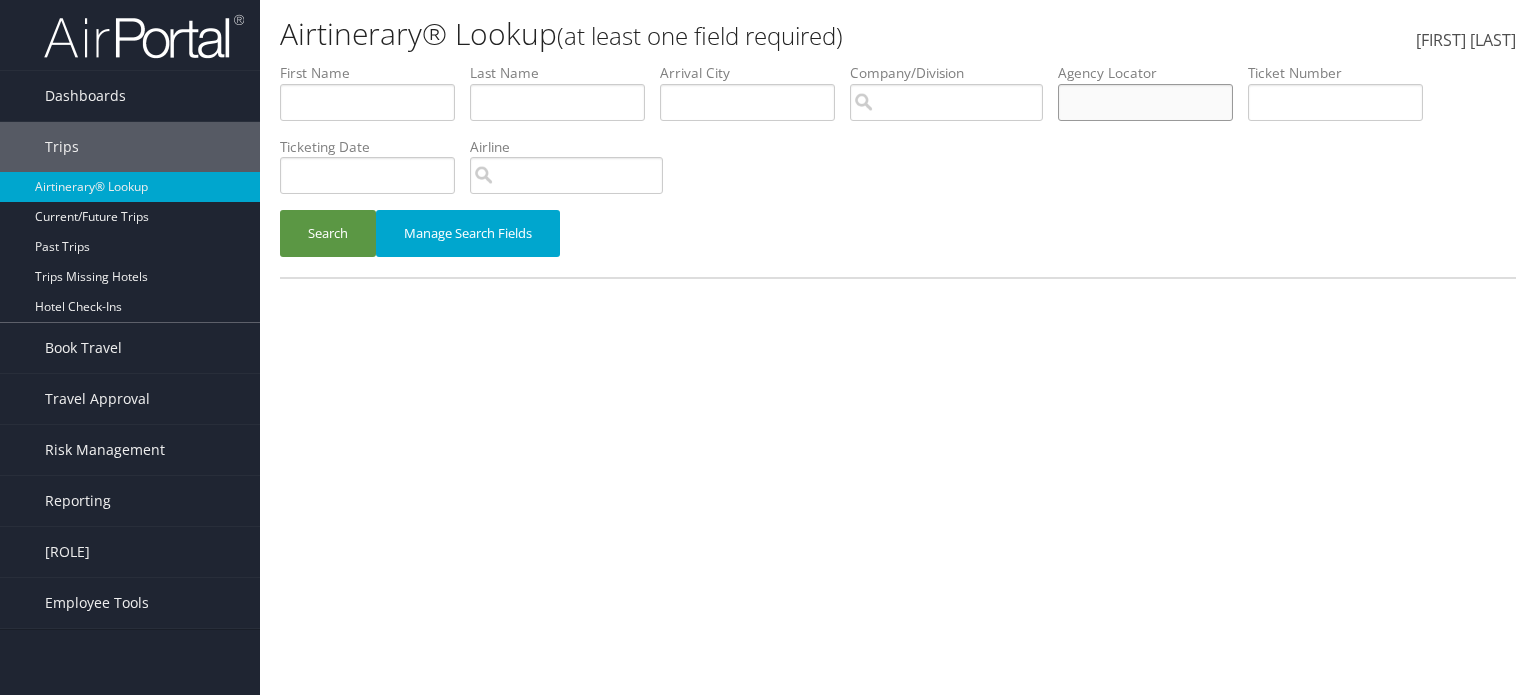 click at bounding box center (367, 102) 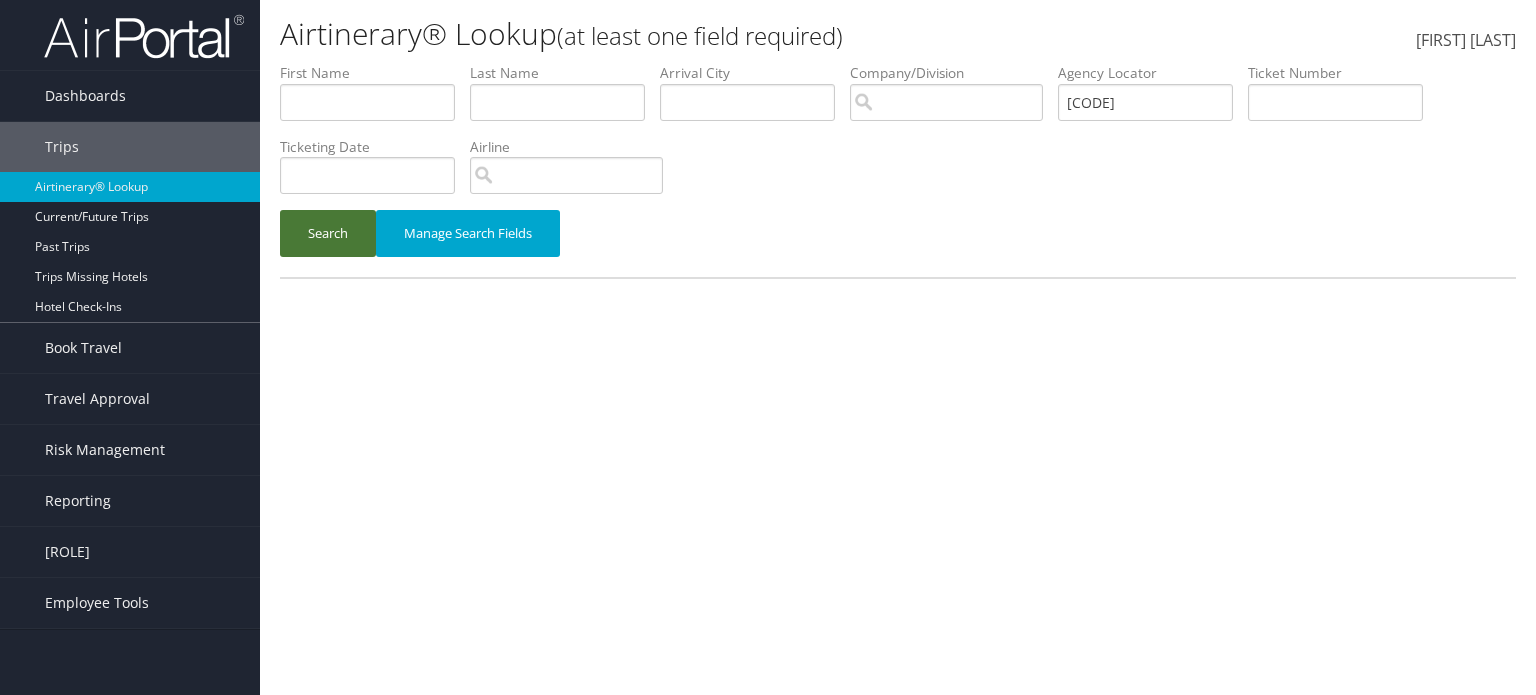 click on "Search" at bounding box center (328, 233) 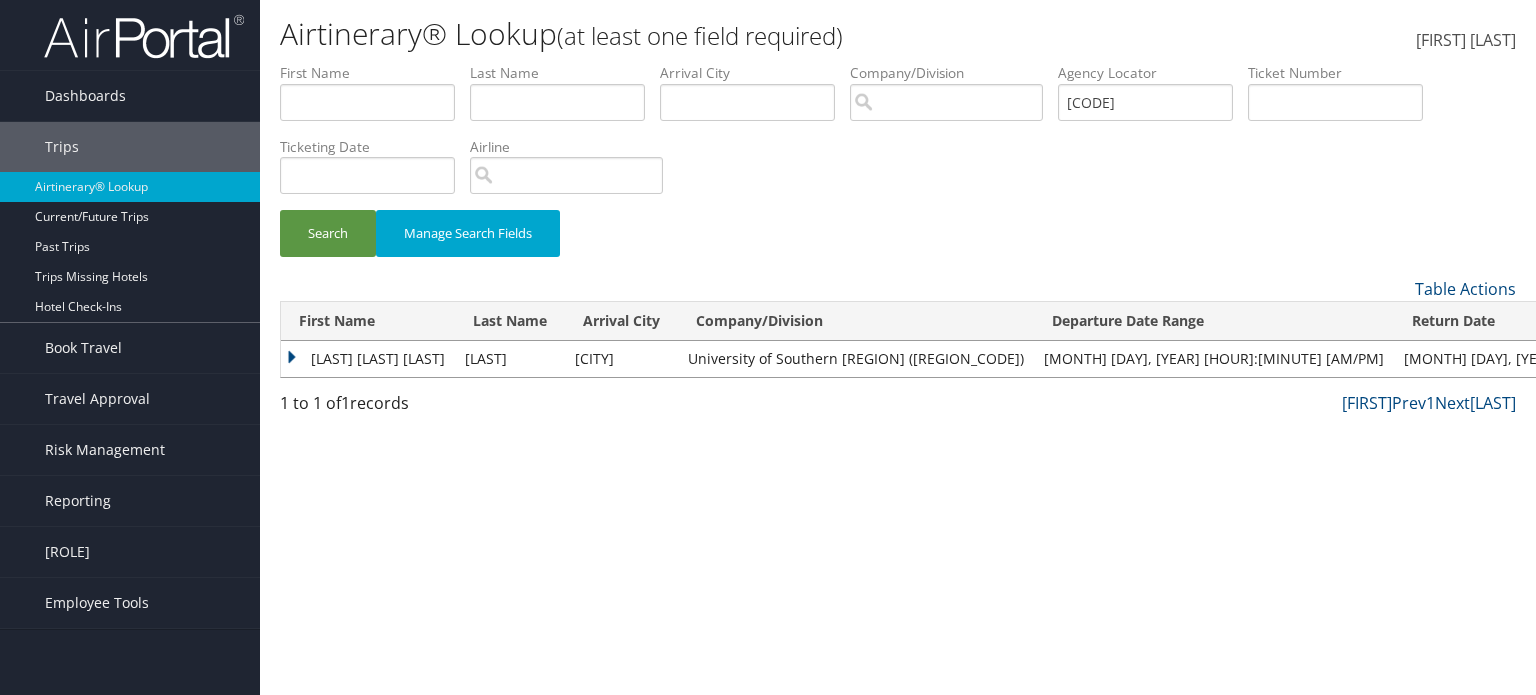 click on "NOURHAN ABDELSALAM MOHAMED" at bounding box center [368, 359] 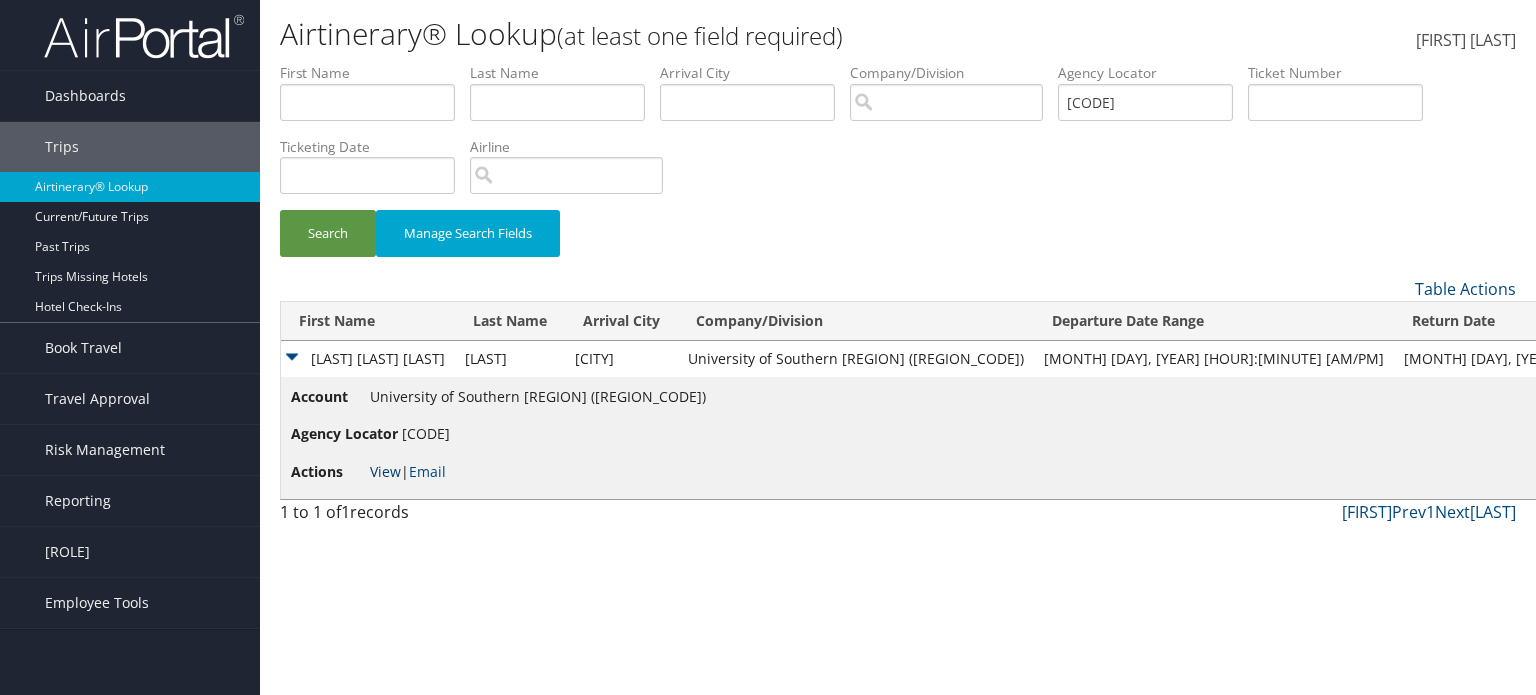 click on "View" at bounding box center [385, 471] 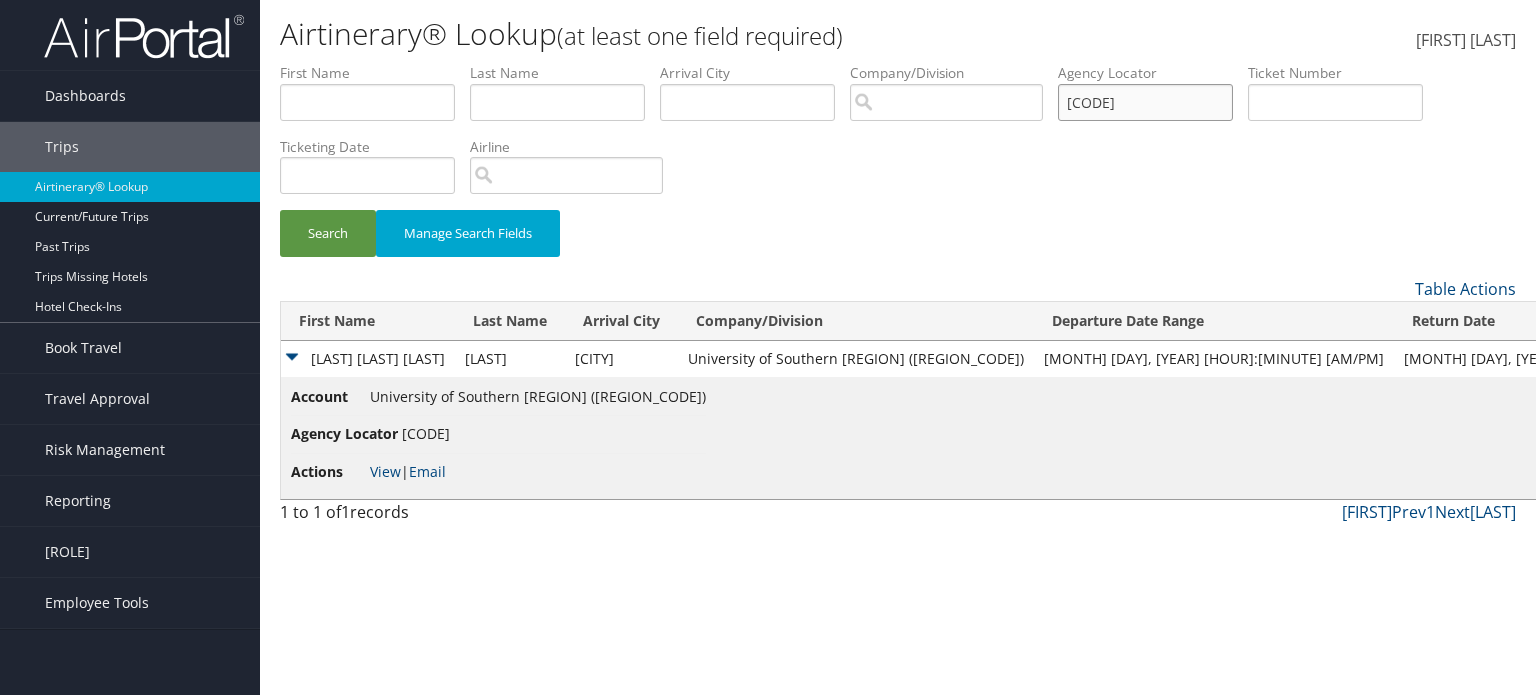 click on "CPYCCG" at bounding box center (367, 102) 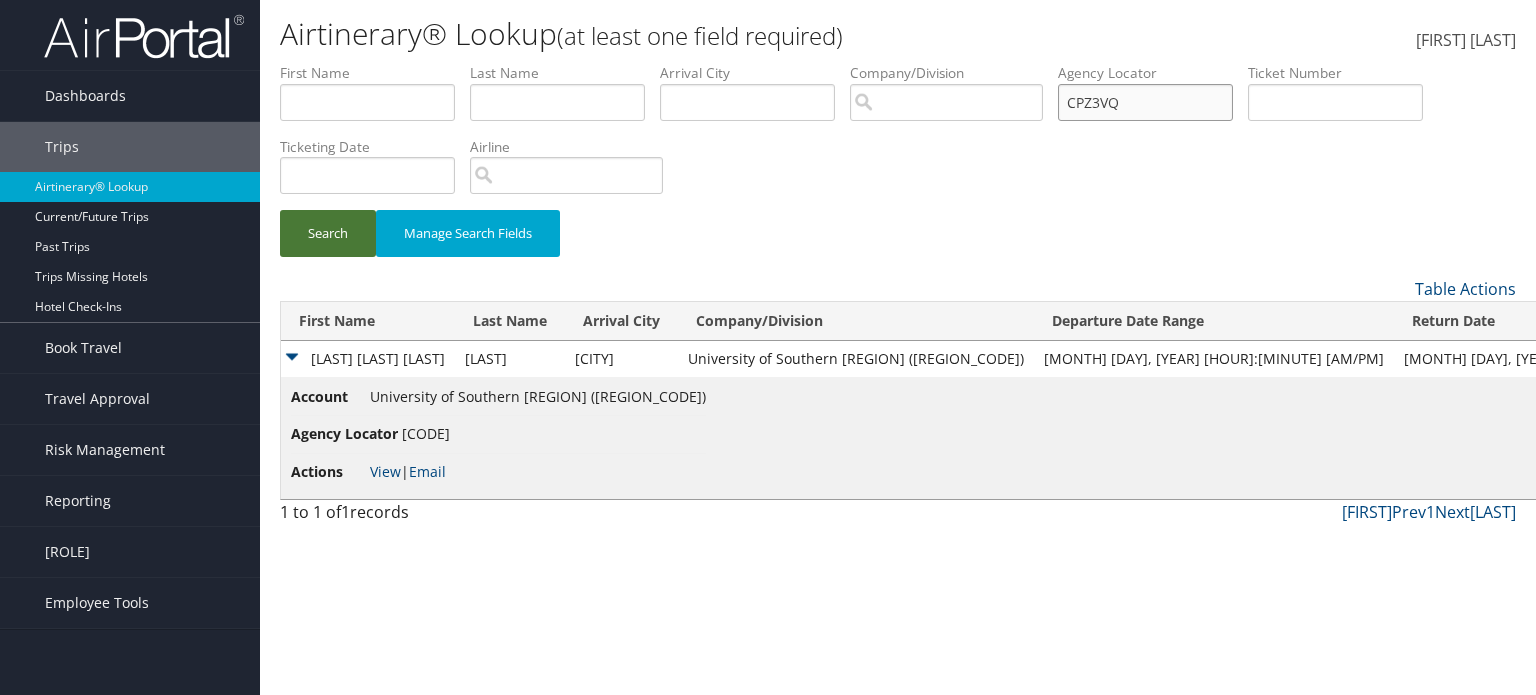 type on "CPZ3VQ" 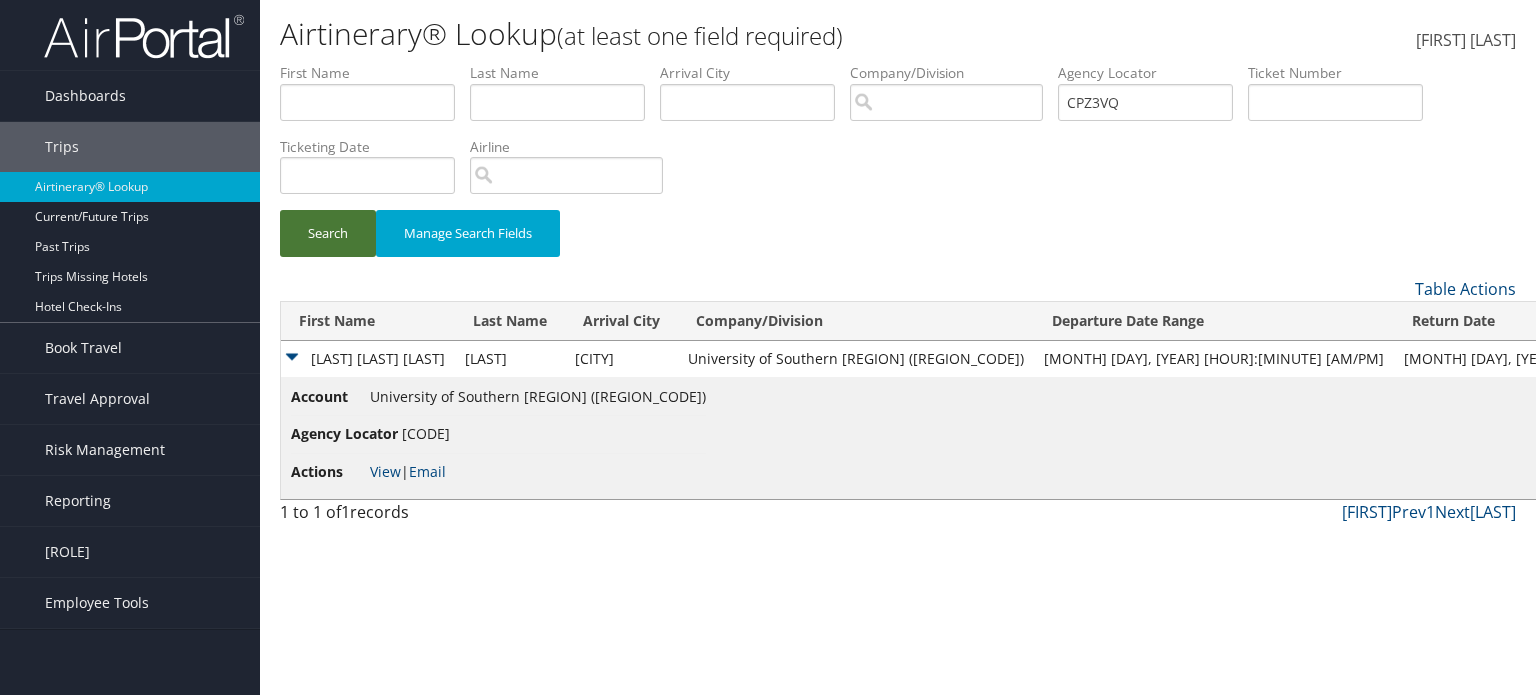 click on "Search" at bounding box center (328, 233) 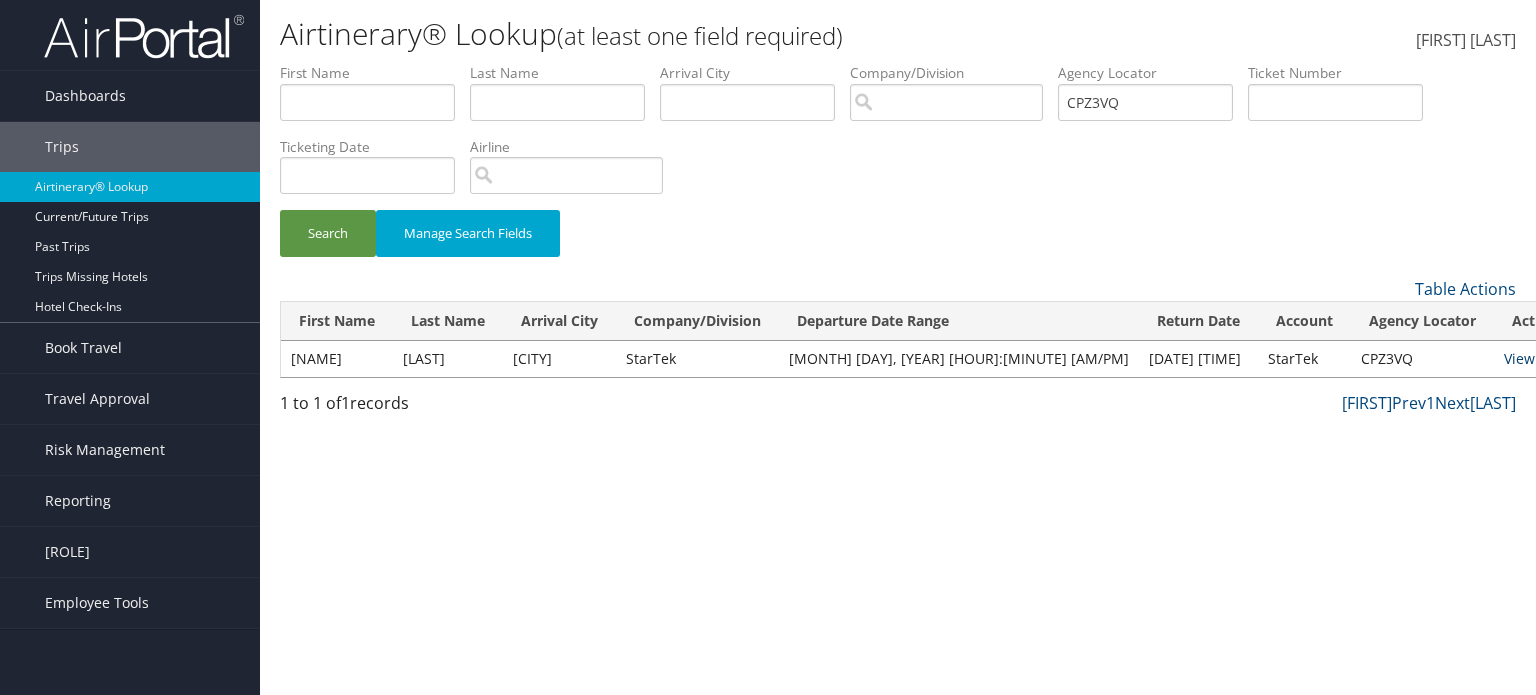 click on "View" at bounding box center [1519, 358] 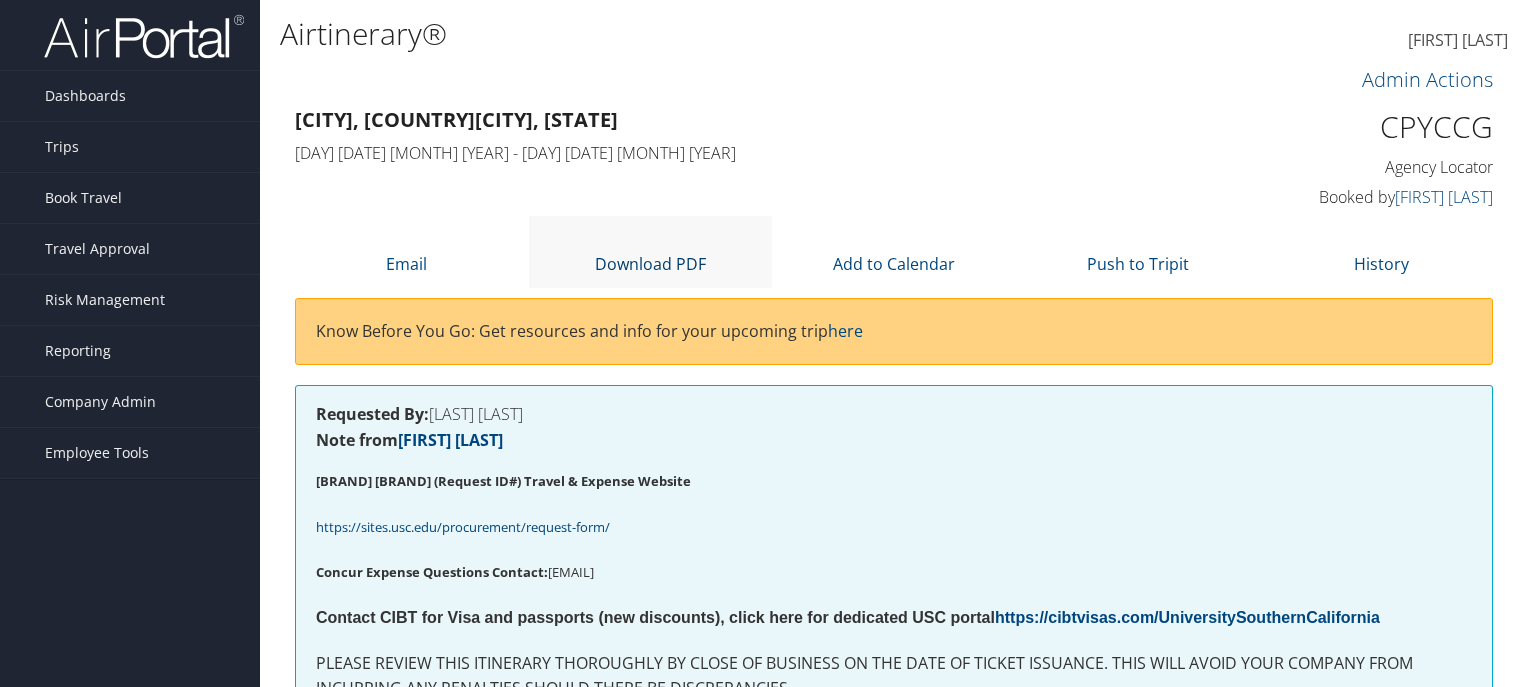 scroll, scrollTop: 0, scrollLeft: 0, axis: both 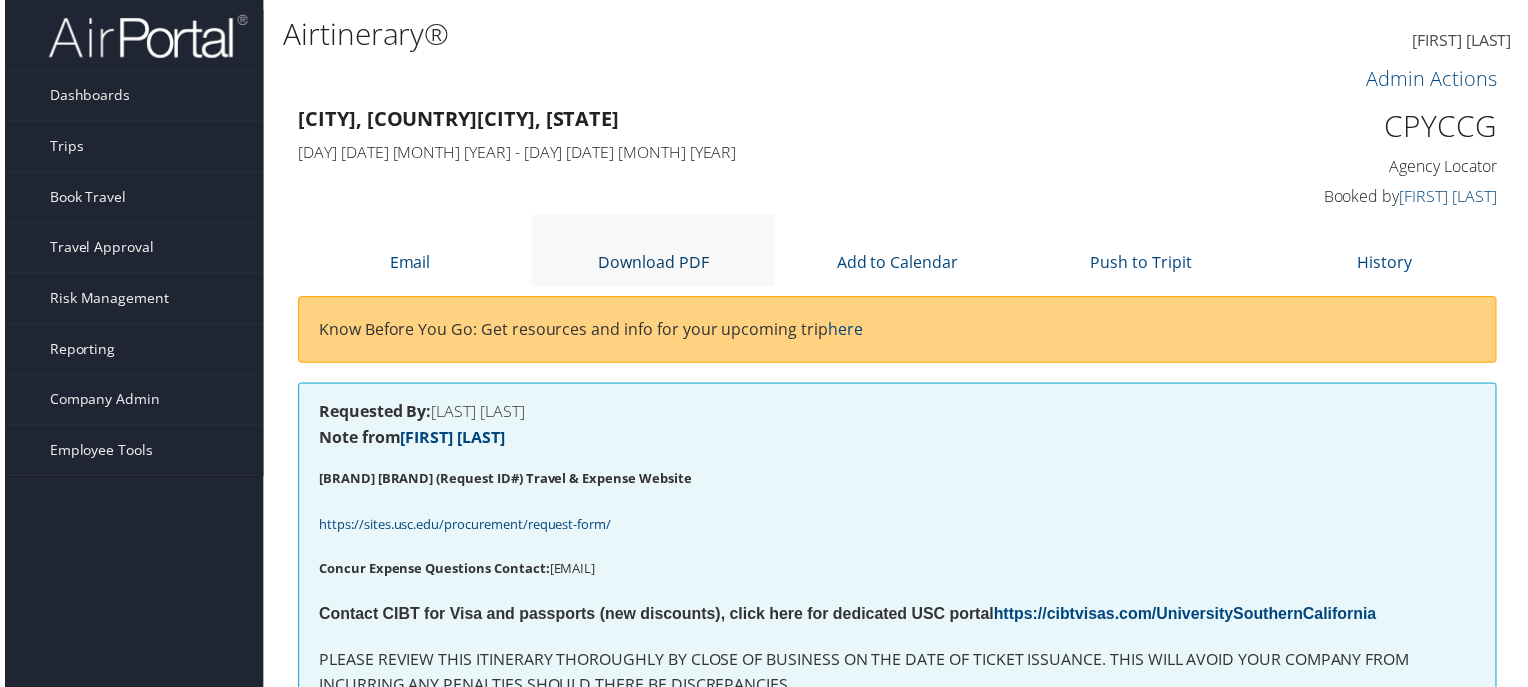 click at bounding box center (653, 238) 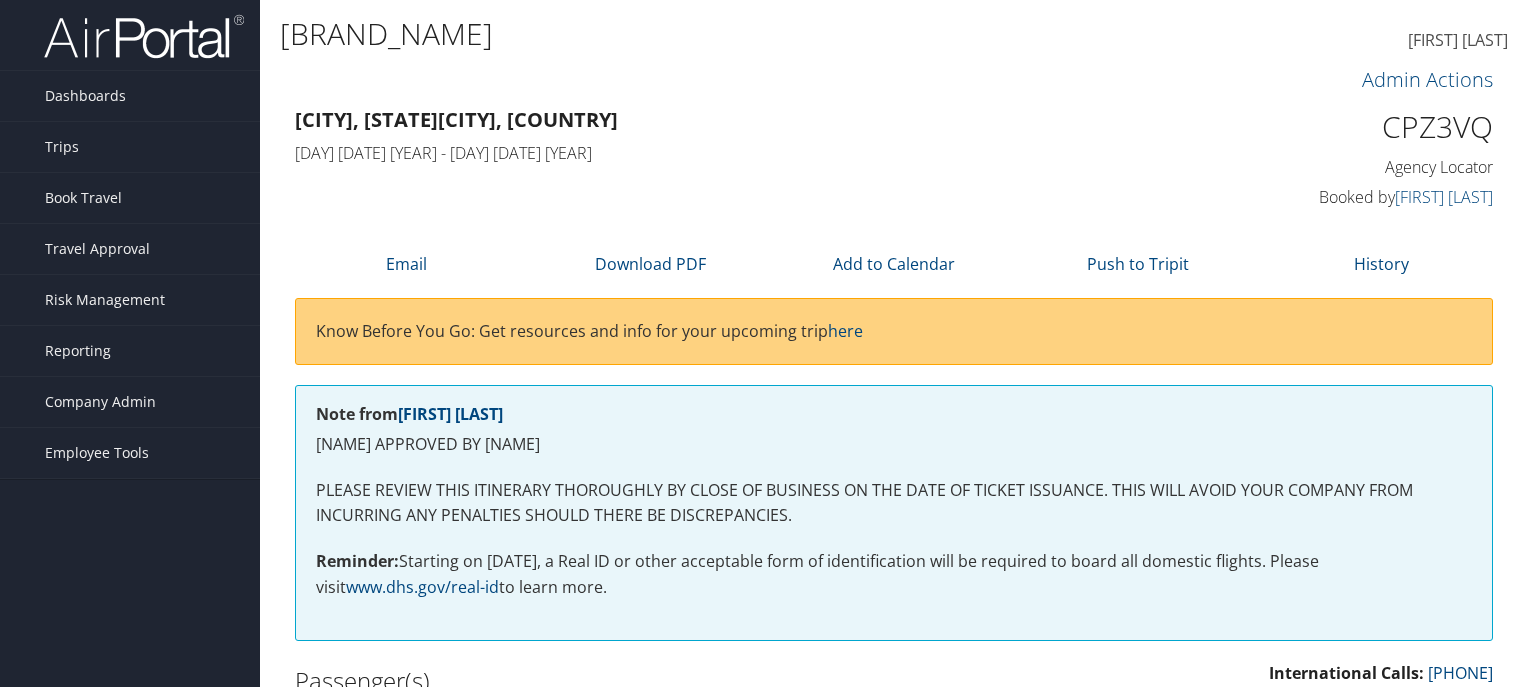 scroll, scrollTop: 0, scrollLeft: 0, axis: both 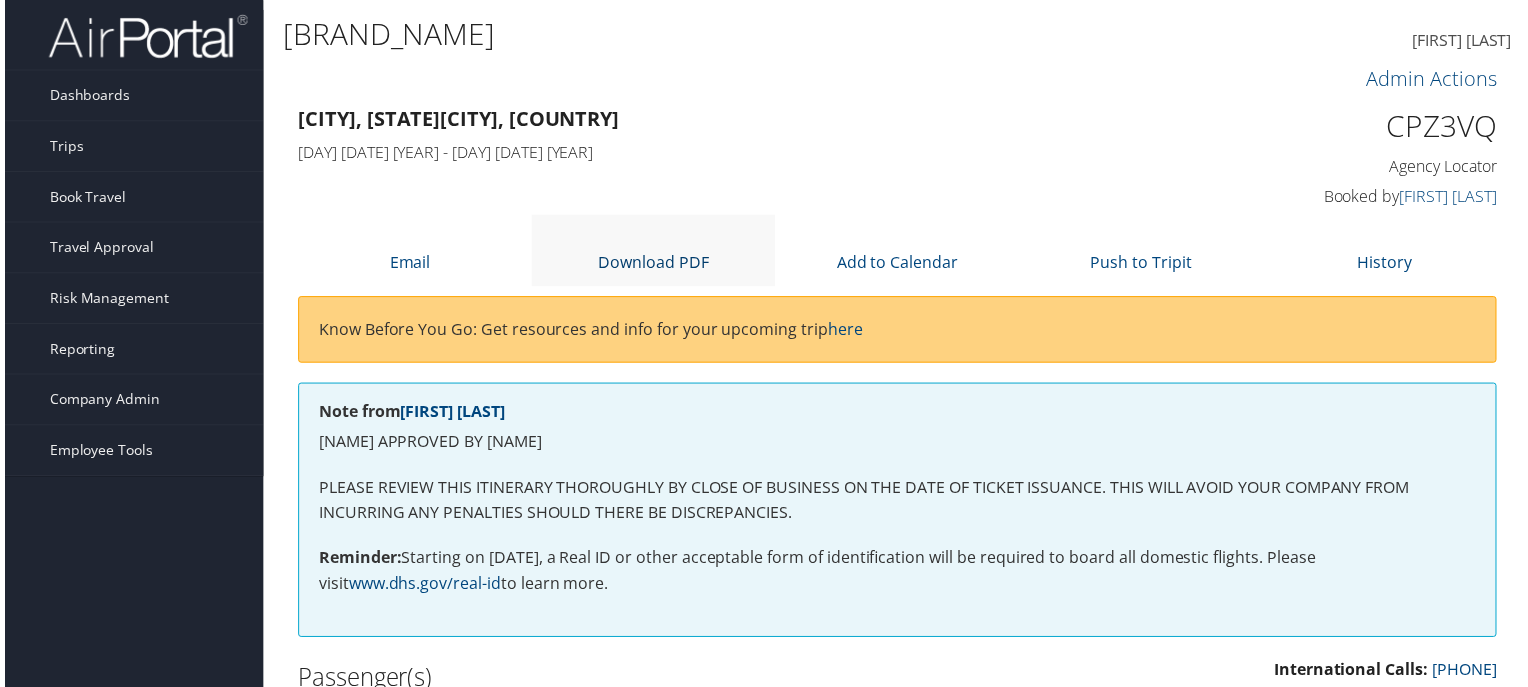 click at bounding box center (653, 238) 